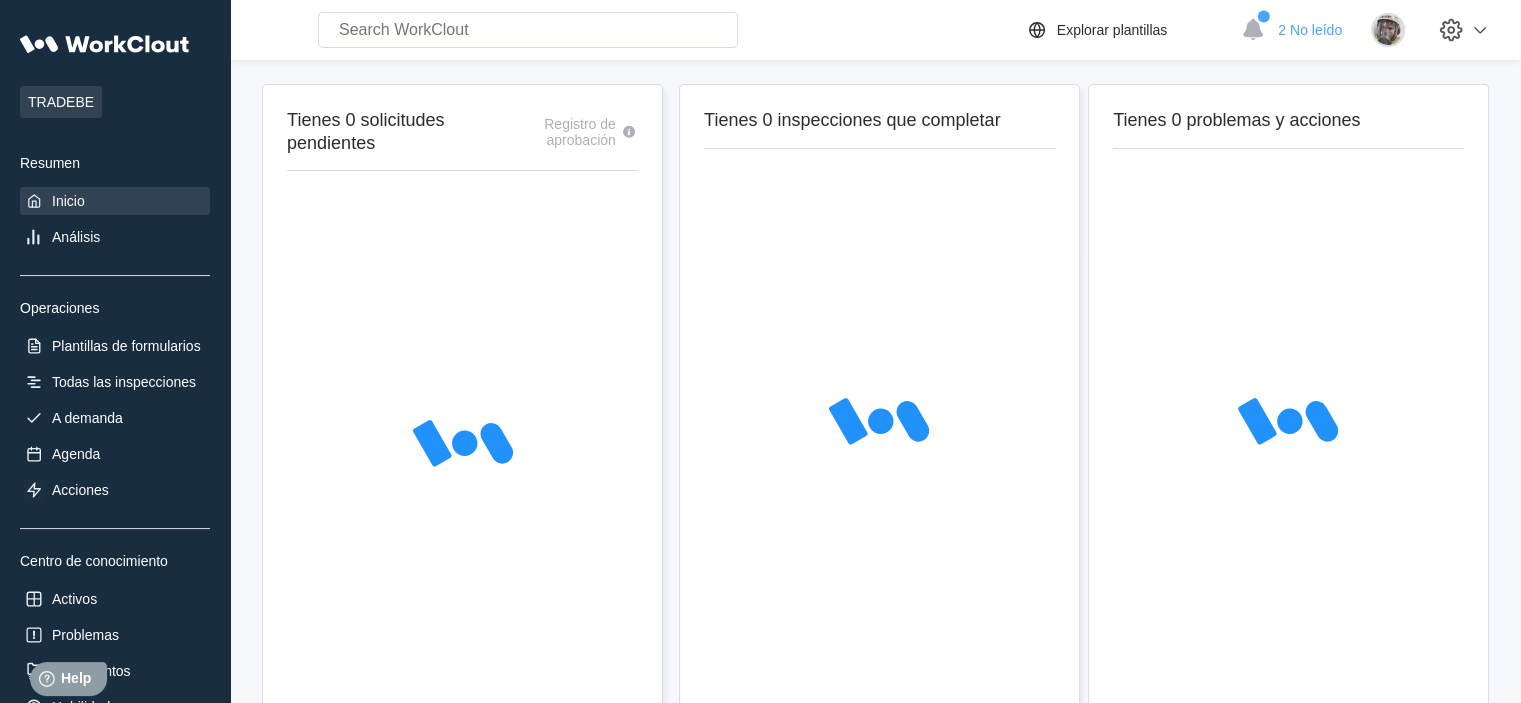 scroll, scrollTop: 0, scrollLeft: 0, axis: both 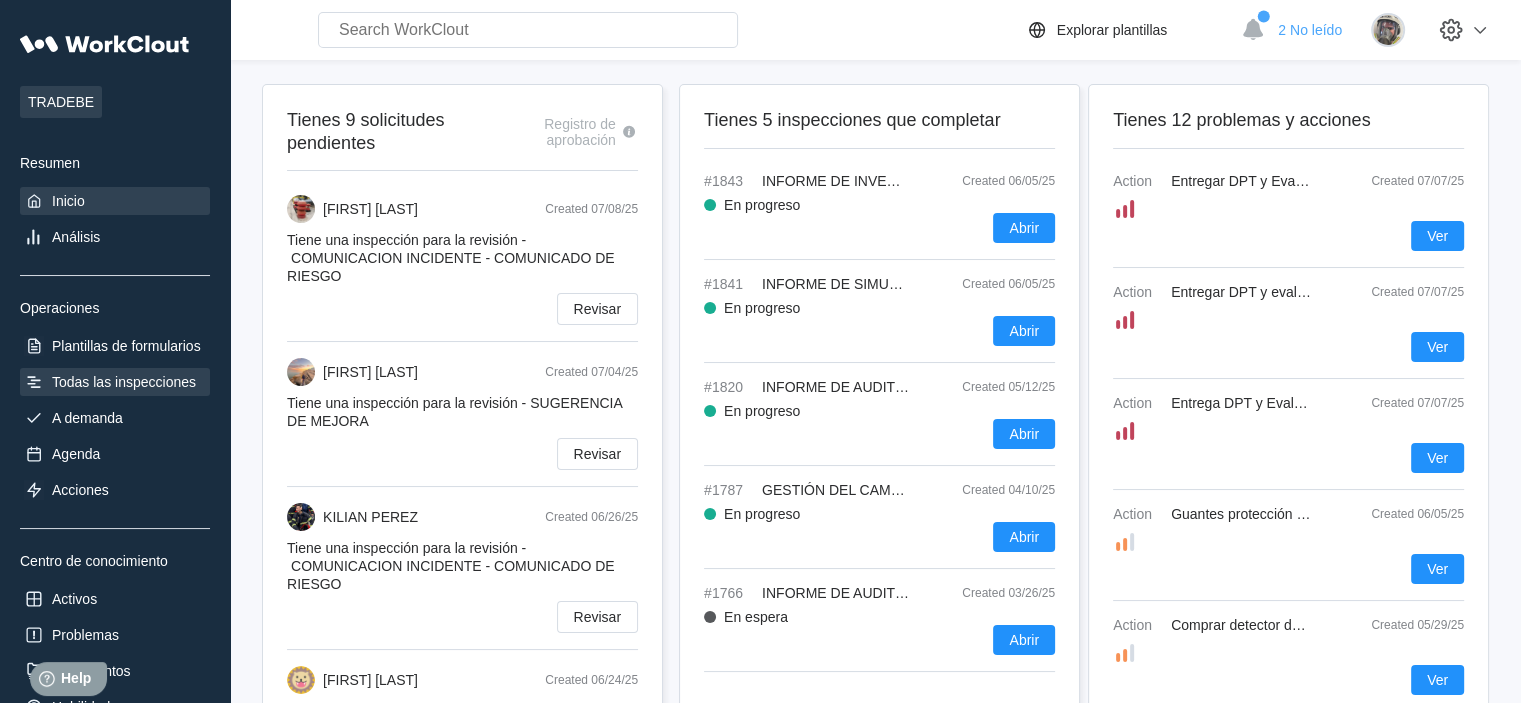 click on "Todas las inspecciones" at bounding box center (115, 382) 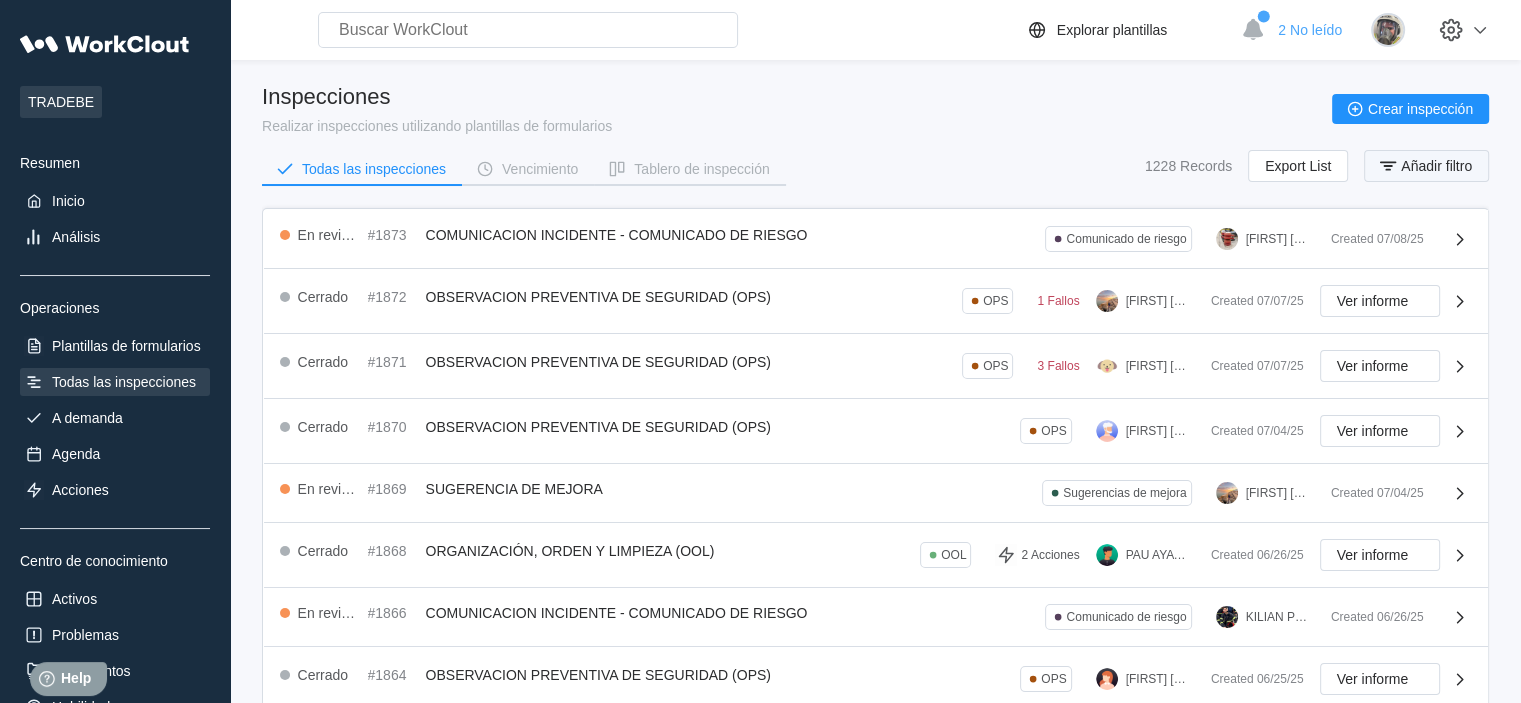 click on "Añadir filtro" at bounding box center (1436, 166) 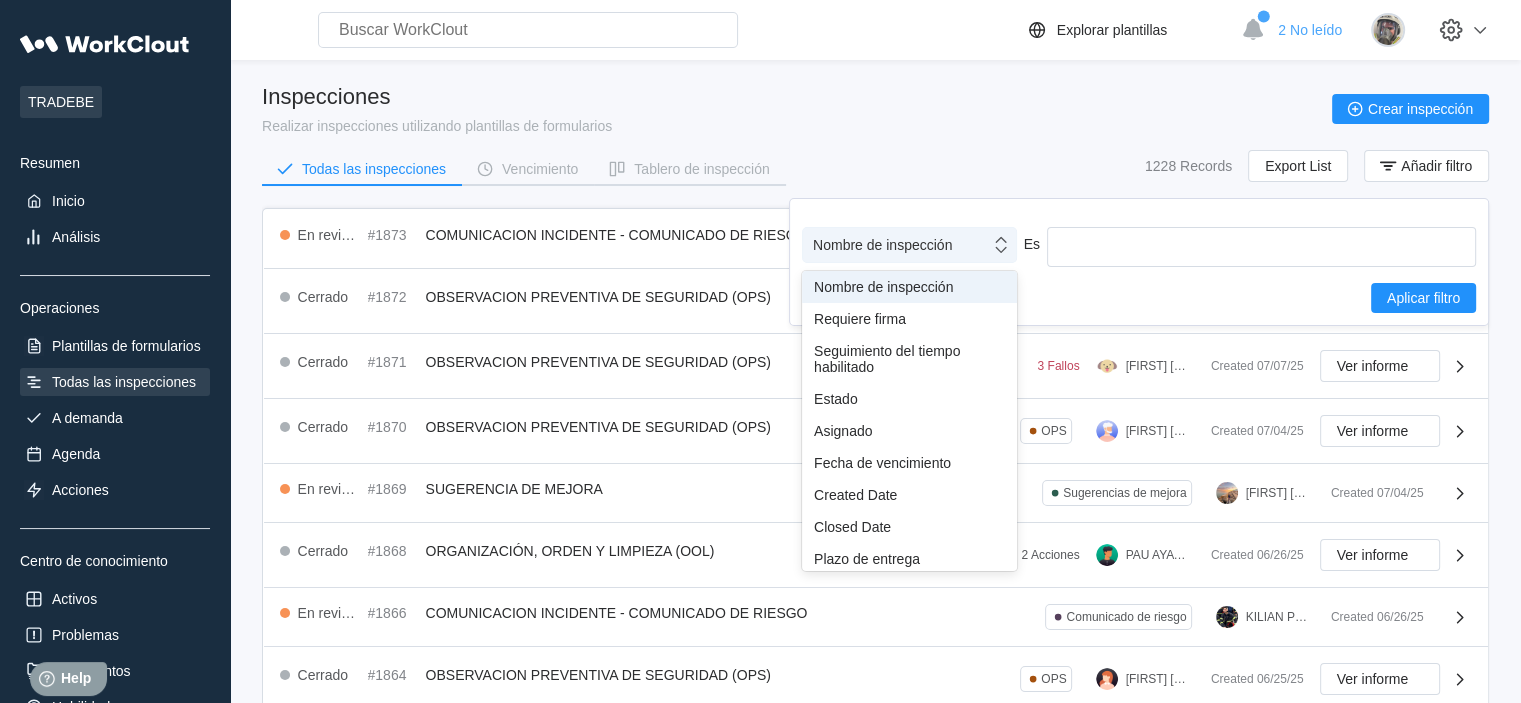 click on "Nombre de inspección" at bounding box center (896, 245) 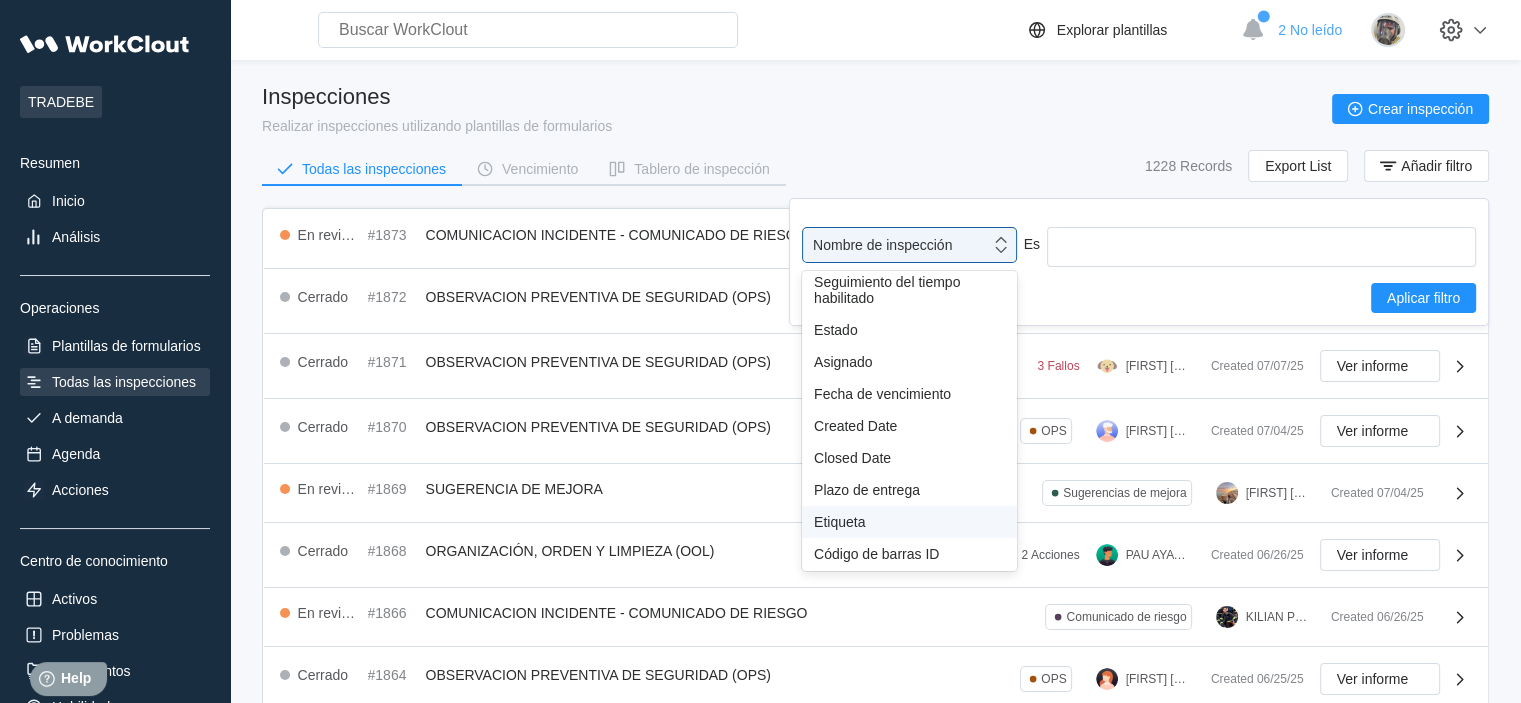 scroll, scrollTop: 176, scrollLeft: 0, axis: vertical 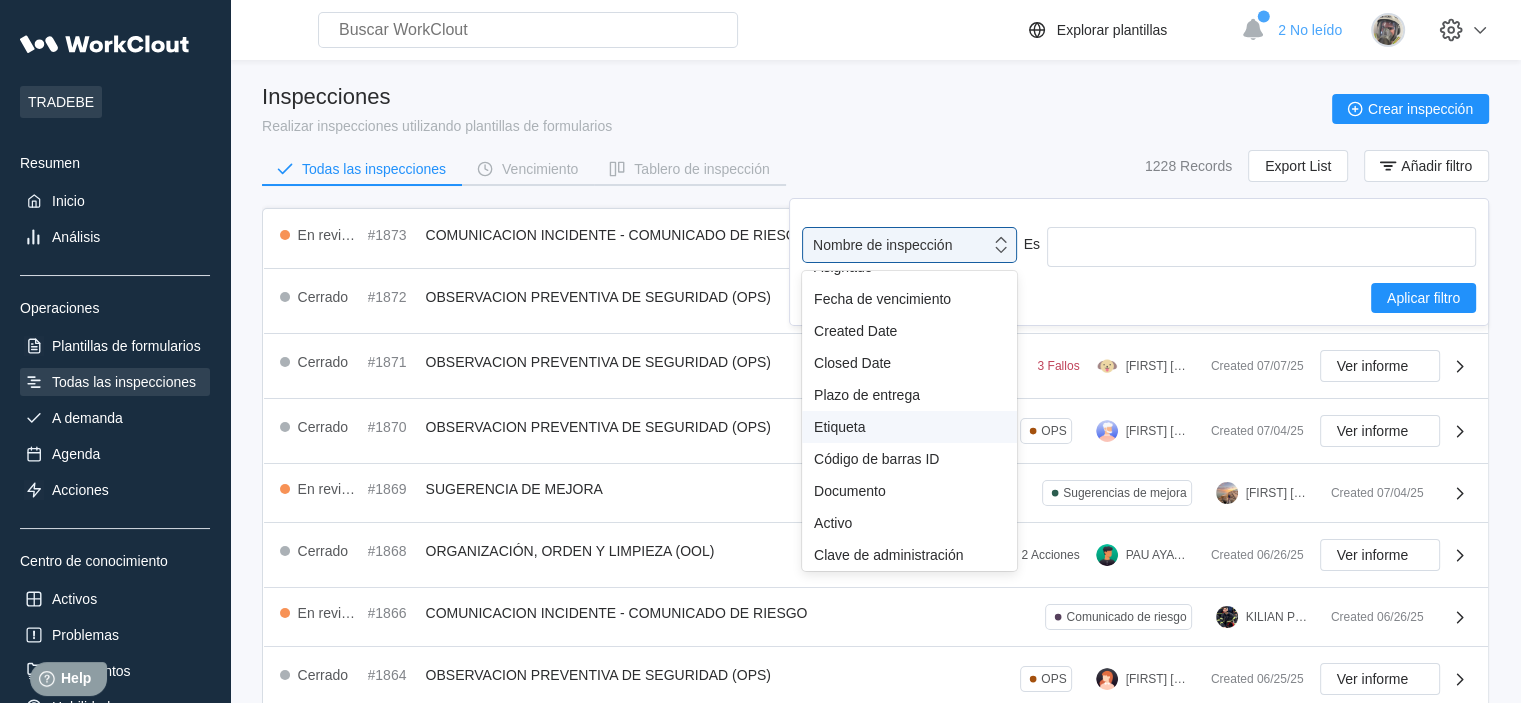 click on "Etiqueta" at bounding box center [909, 427] 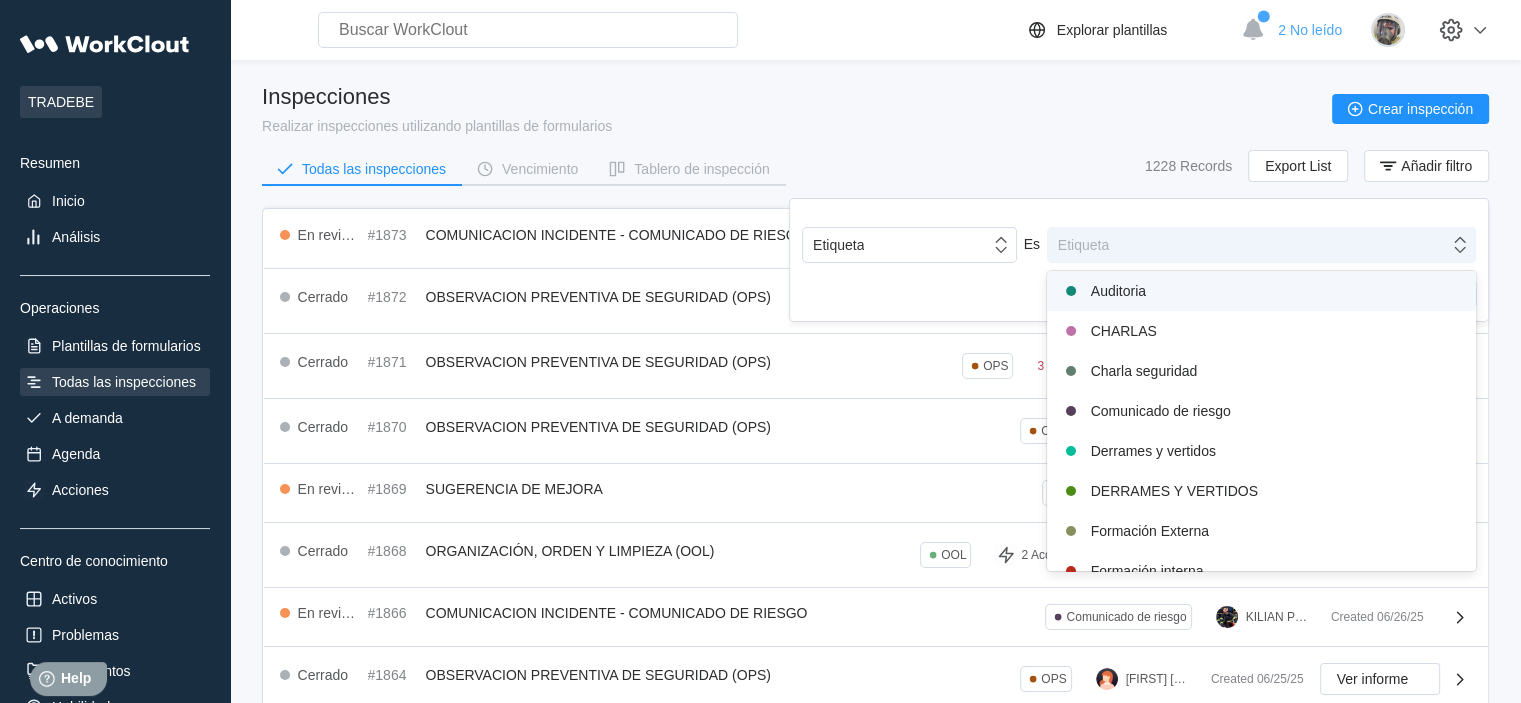 click on "Etiqueta" at bounding box center [1248, 245] 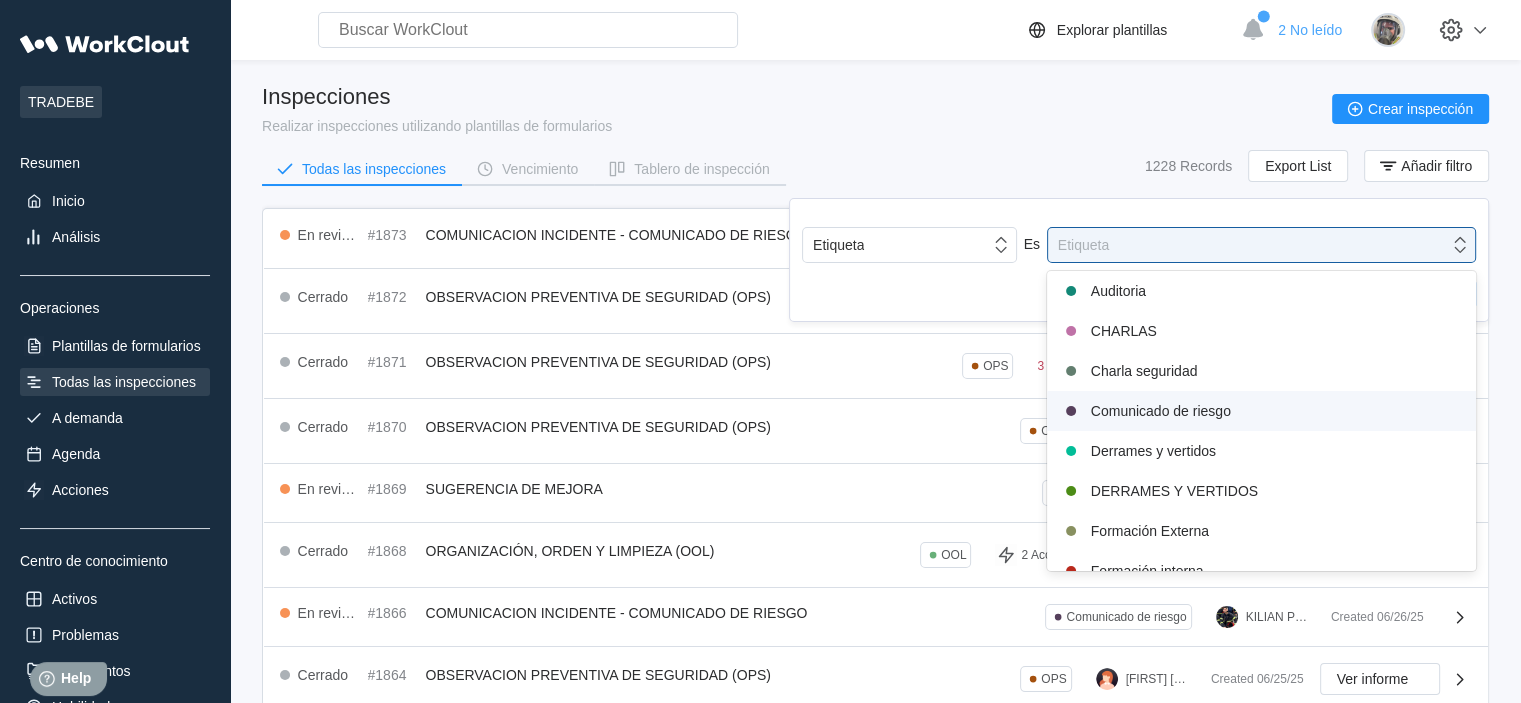 click on "Comunicado de riesgo" at bounding box center [1261, 411] 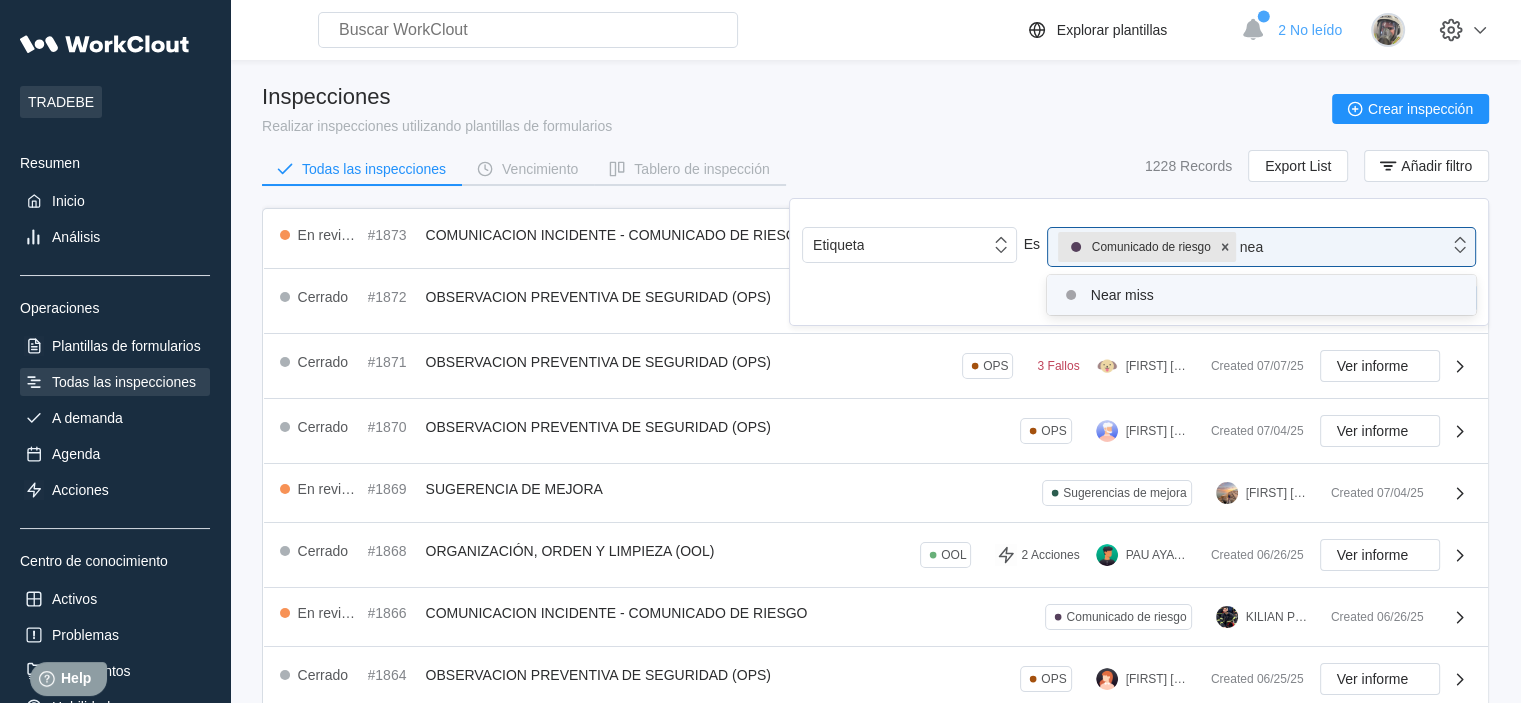 click on "Near miss" at bounding box center [1261, 295] 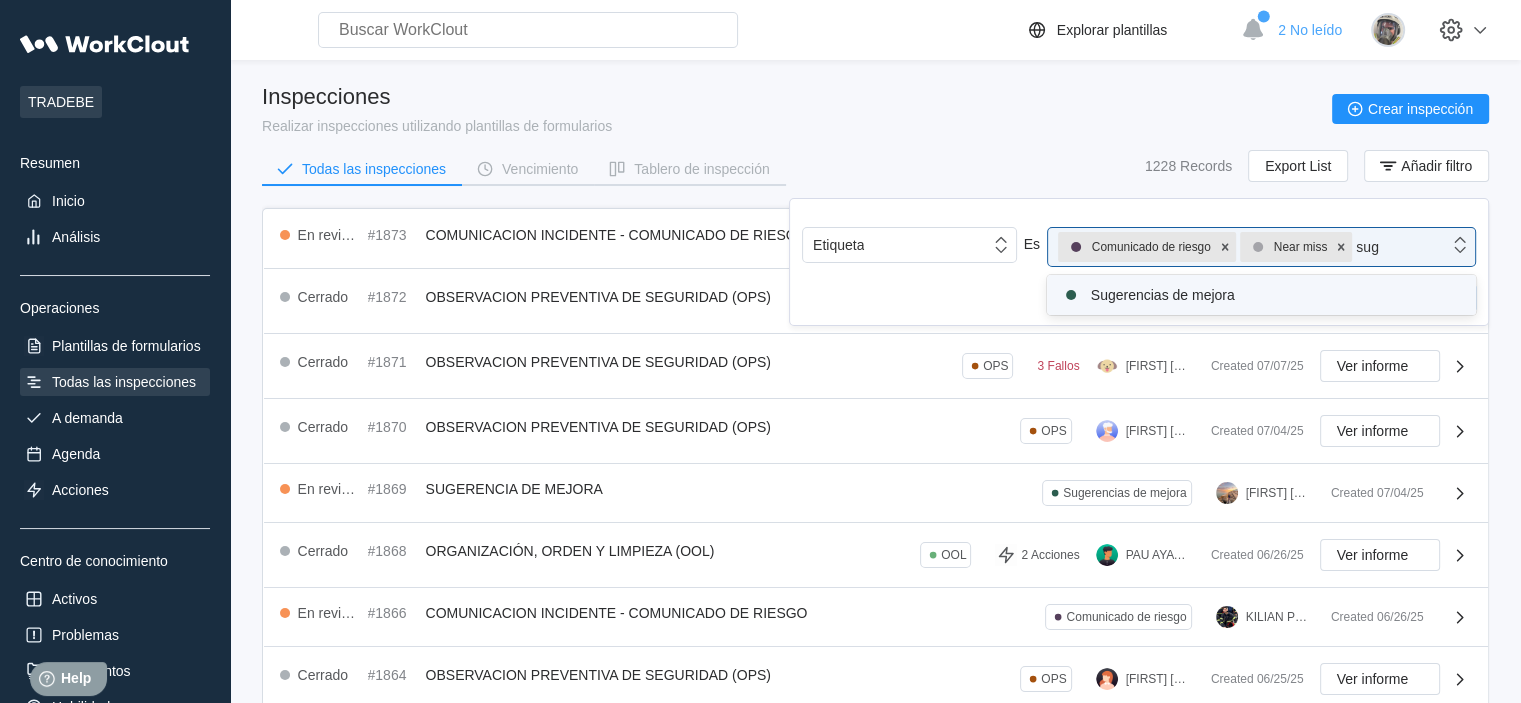click on "Sugerencias de mejora" at bounding box center (1261, 295) 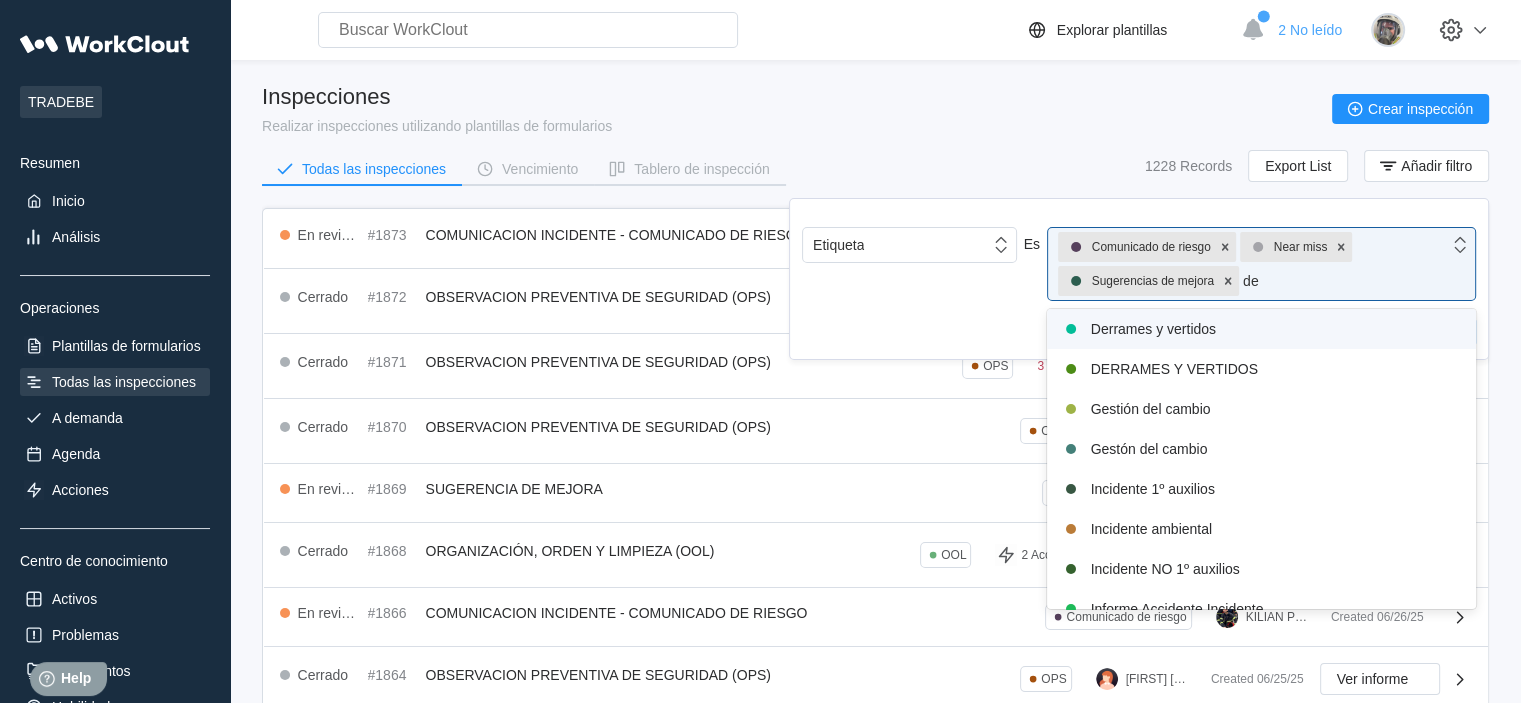click on "Derrames y vertidos" at bounding box center (1261, 329) 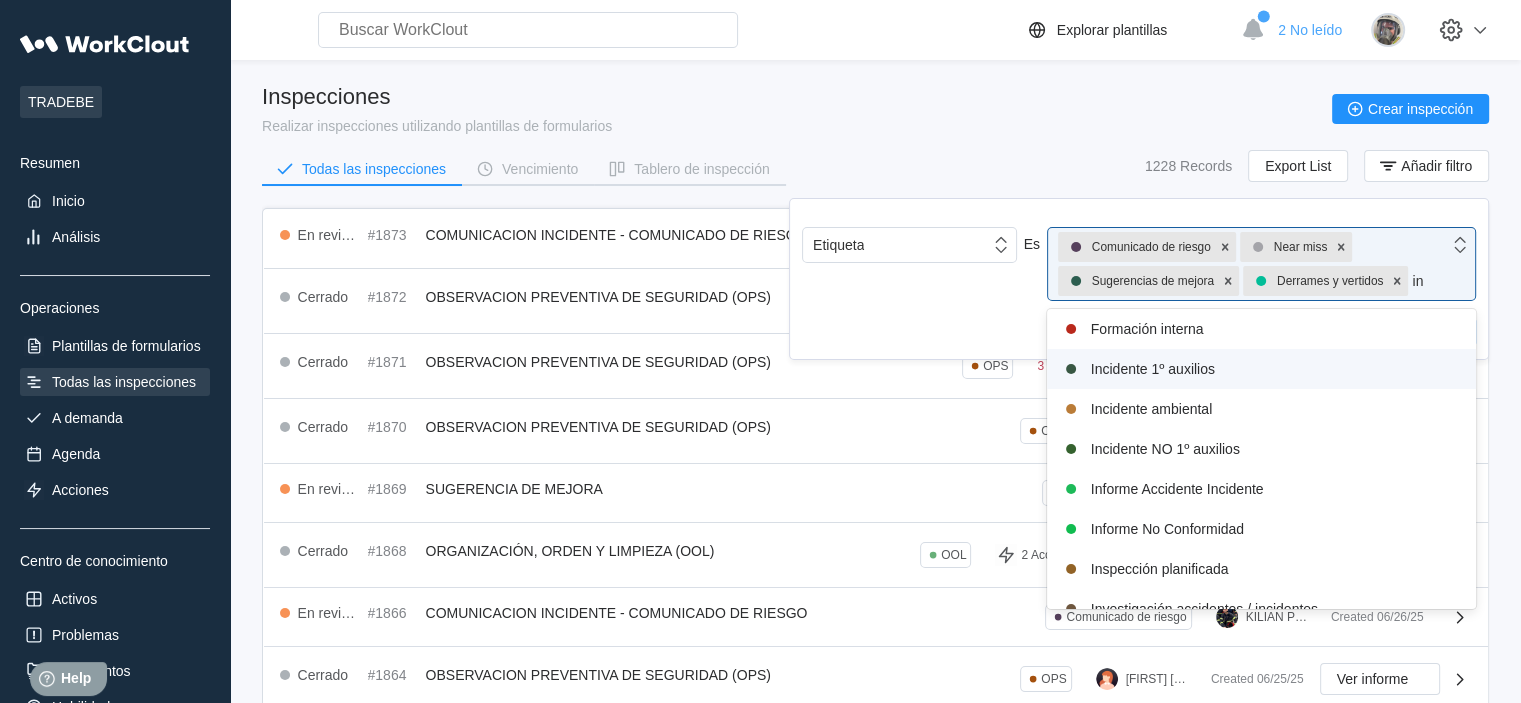 click on "Incidente 1º auxilios" at bounding box center (1261, 369) 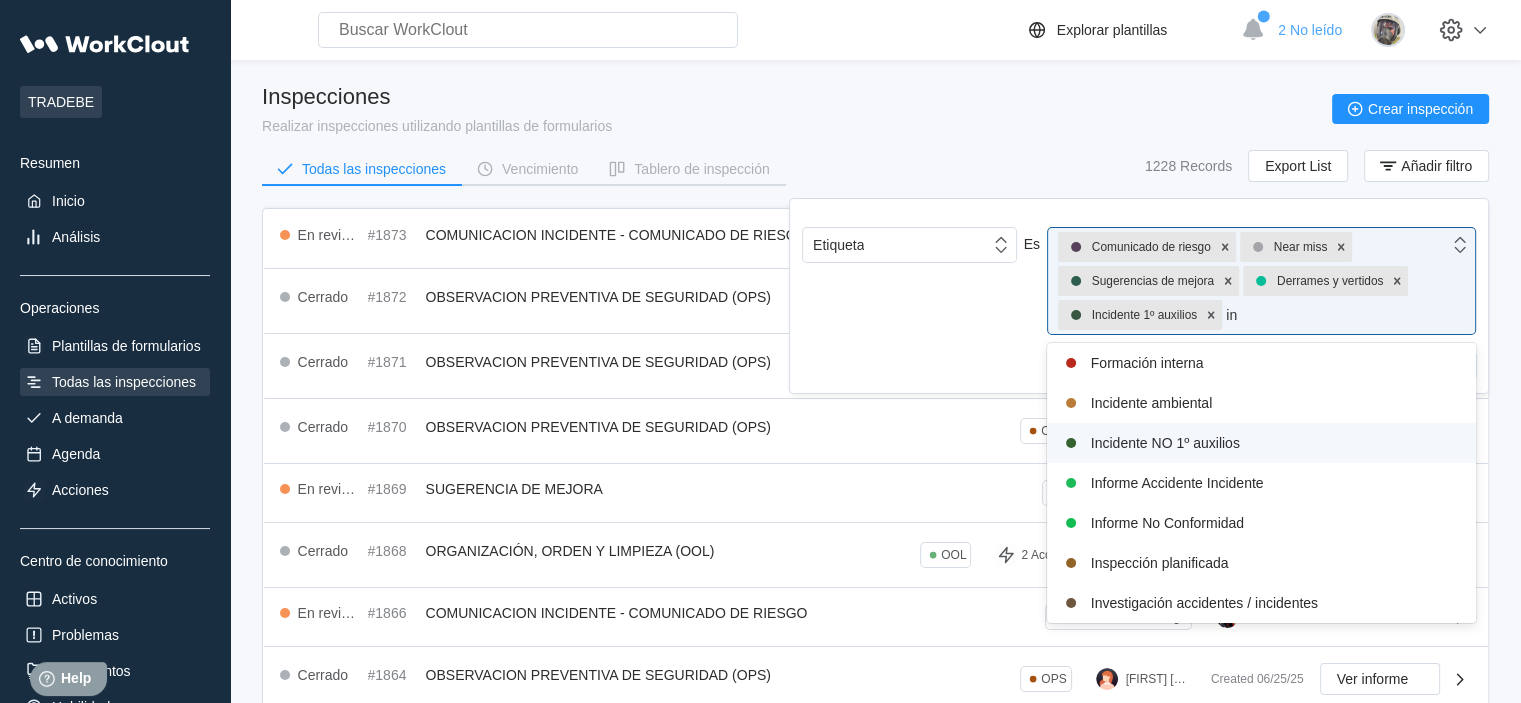 click on "Incidente NO 1º auxilios" at bounding box center [1261, 443] 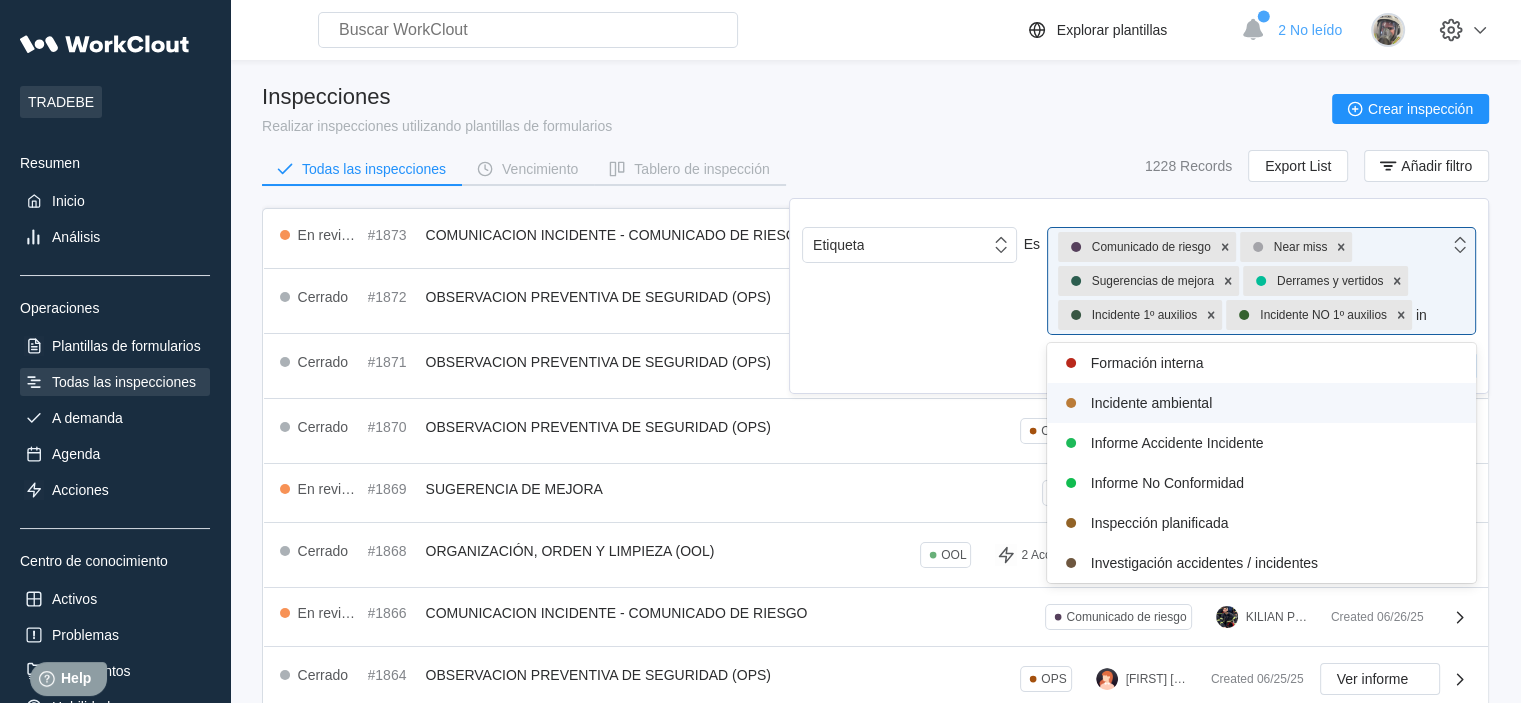 click on "Incidente ambiental" at bounding box center [1261, 403] 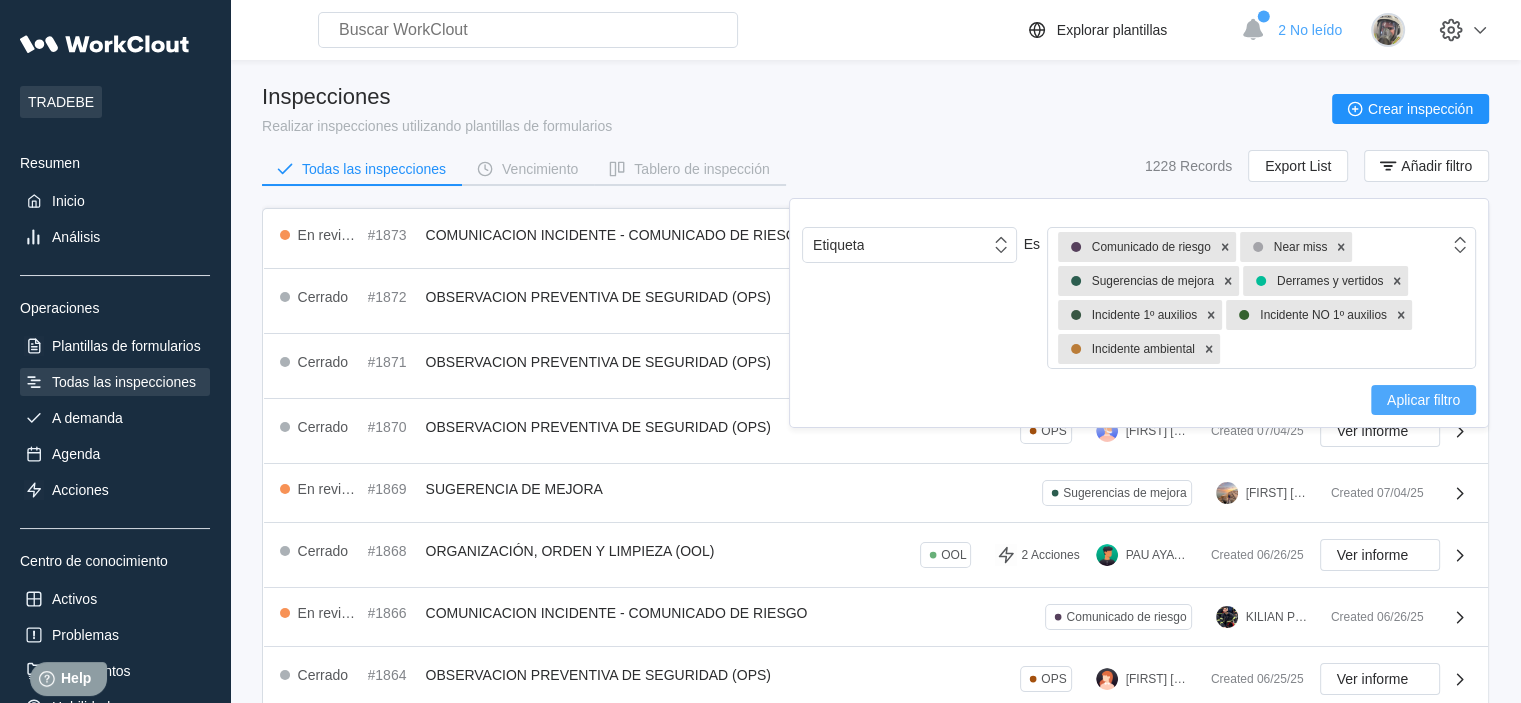 click on "Aplicar filtro" at bounding box center (1423, 400) 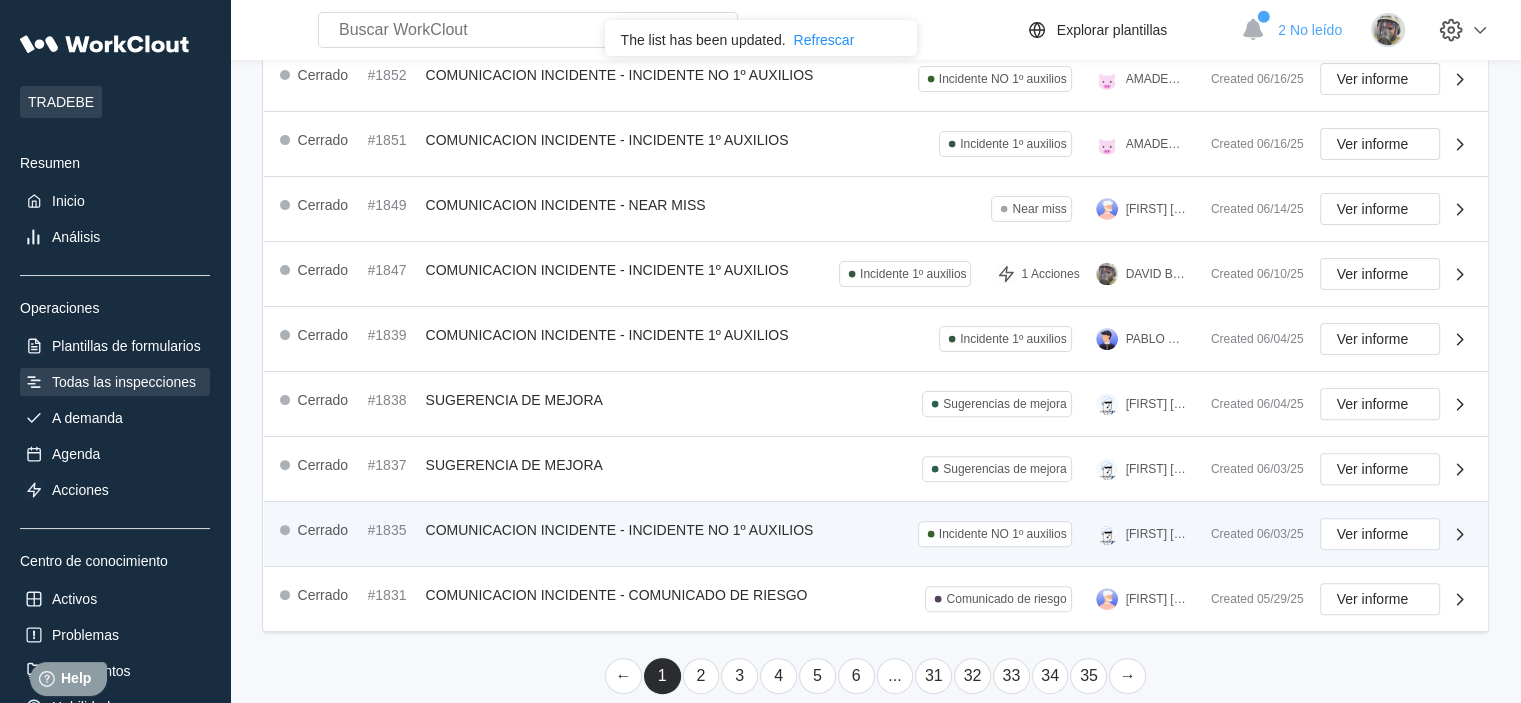 scroll, scrollTop: 459, scrollLeft: 0, axis: vertical 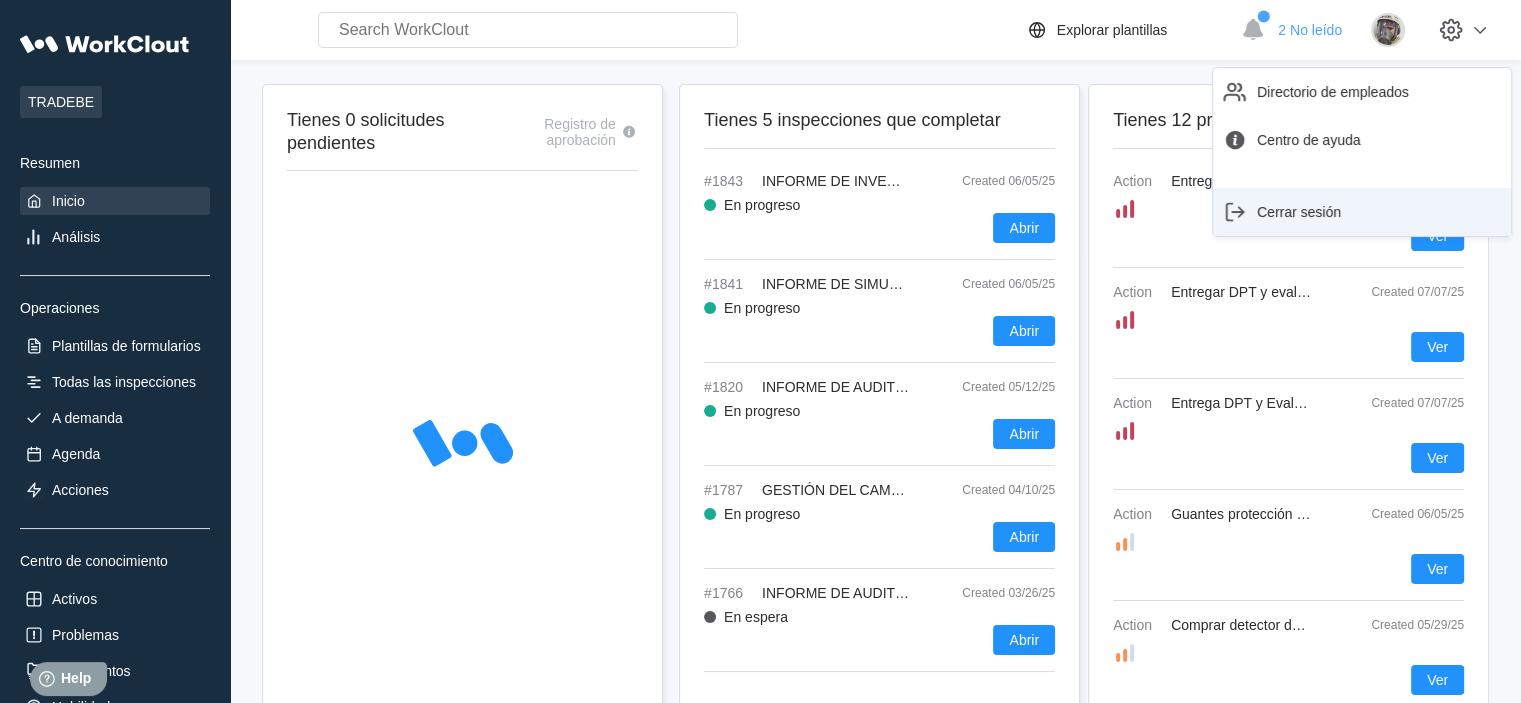 click on "Cerrar sesión" at bounding box center (1362, 212) 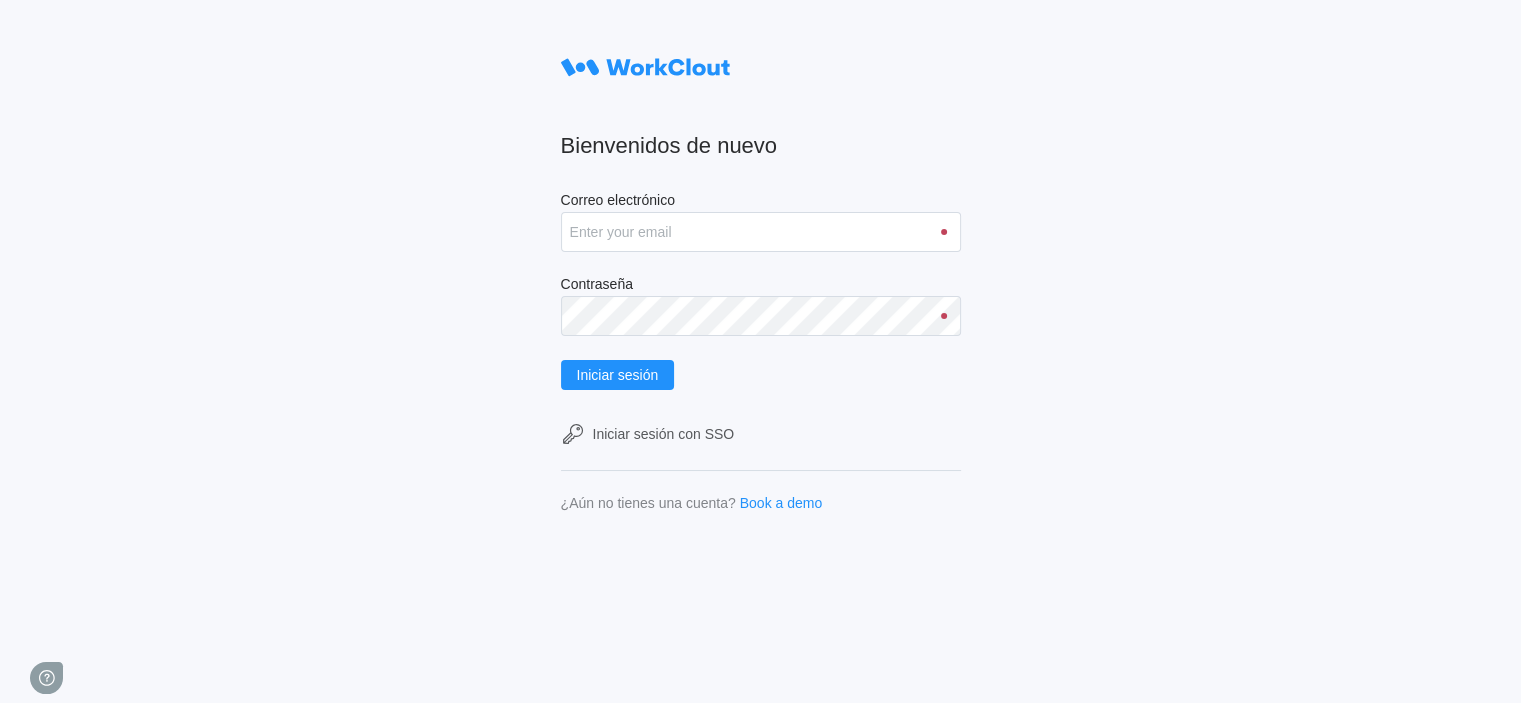 scroll, scrollTop: 0, scrollLeft: 0, axis: both 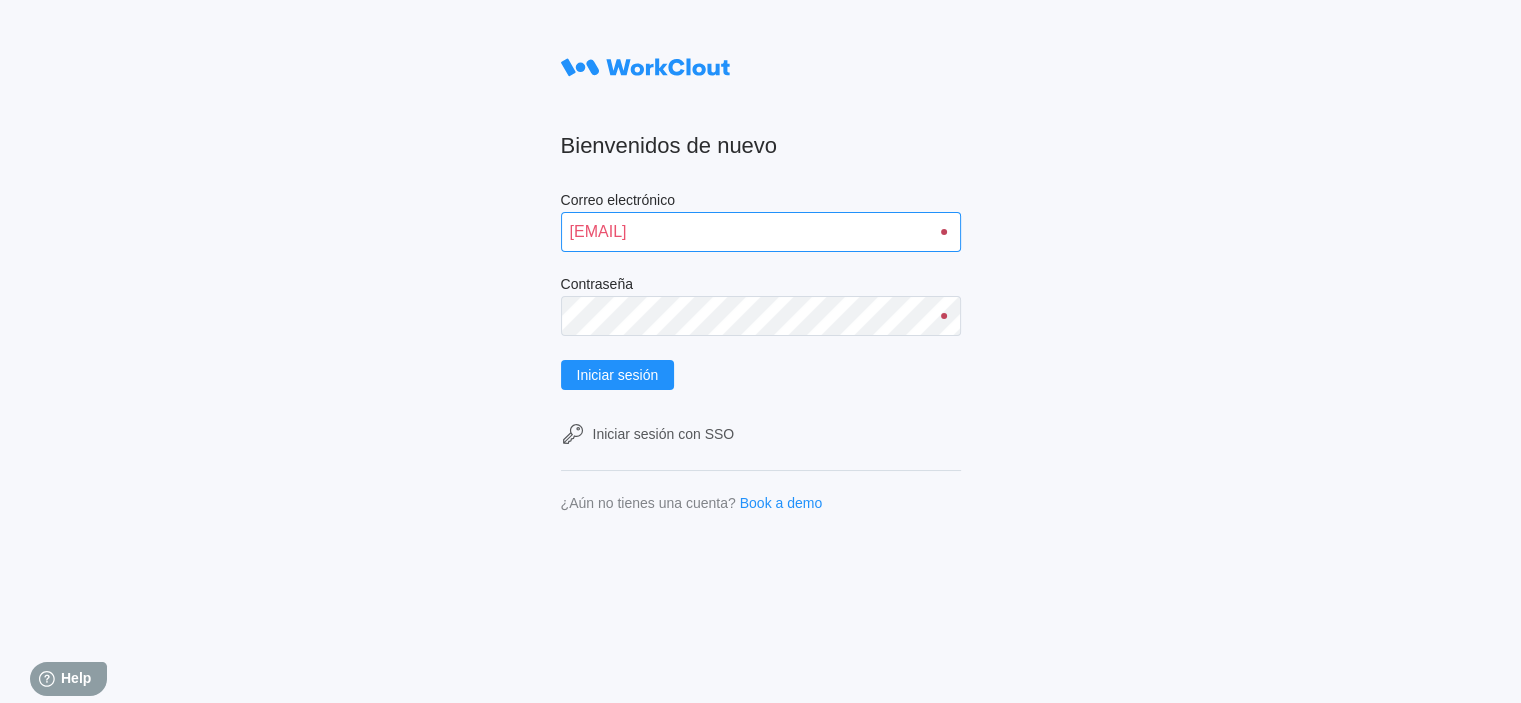 click on "david.blanco@tradebe.com" at bounding box center [761, 232] 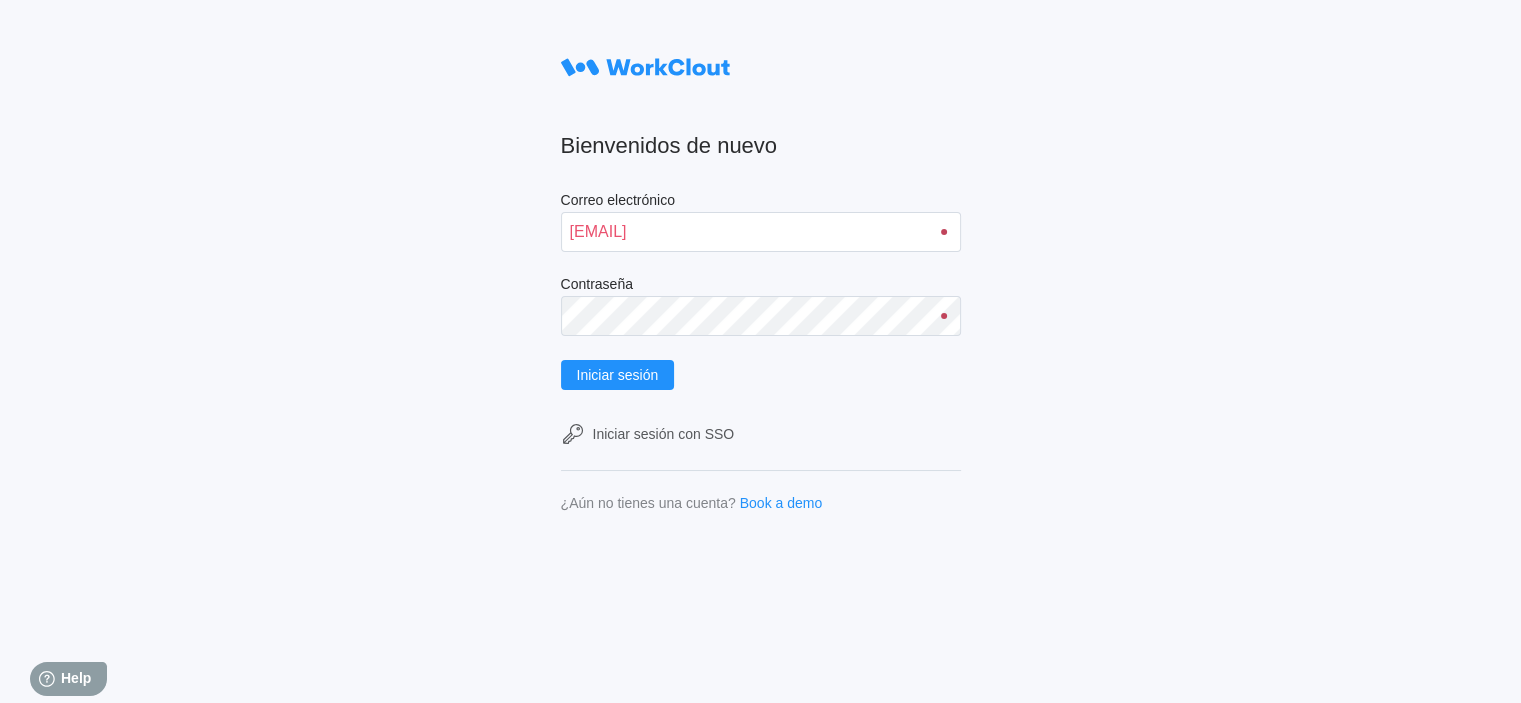 drag, startPoint x: 684, startPoint y: 239, endPoint x: 495, endPoint y: 235, distance: 189.04233 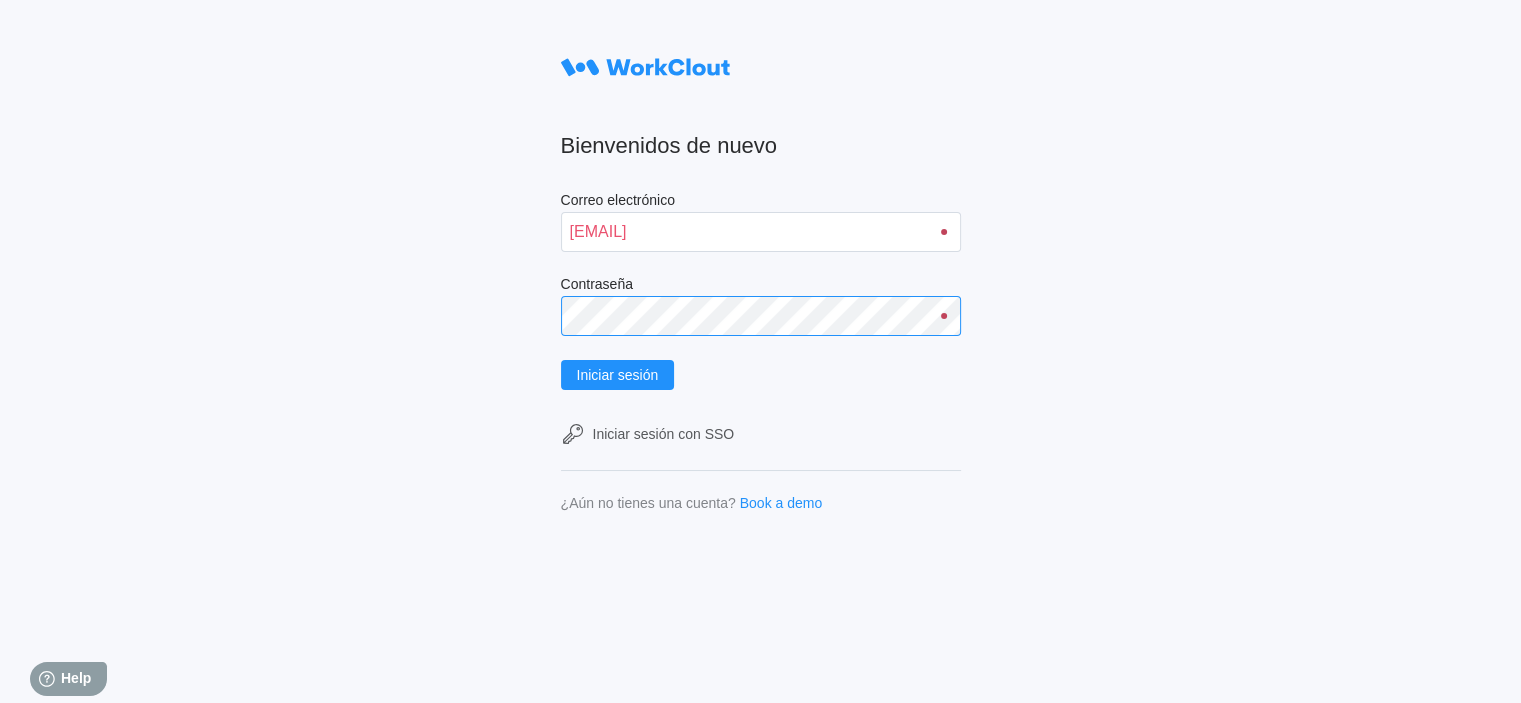 click on "Bienvenidos de nuevo Correo electrónico josepmaria.sedo@mailinator.com Contraseña Iniciar sesión Iniciar sesión con SSO ¿Aún no tienes una cuenta?   Book a demo" at bounding box center [760, 351] 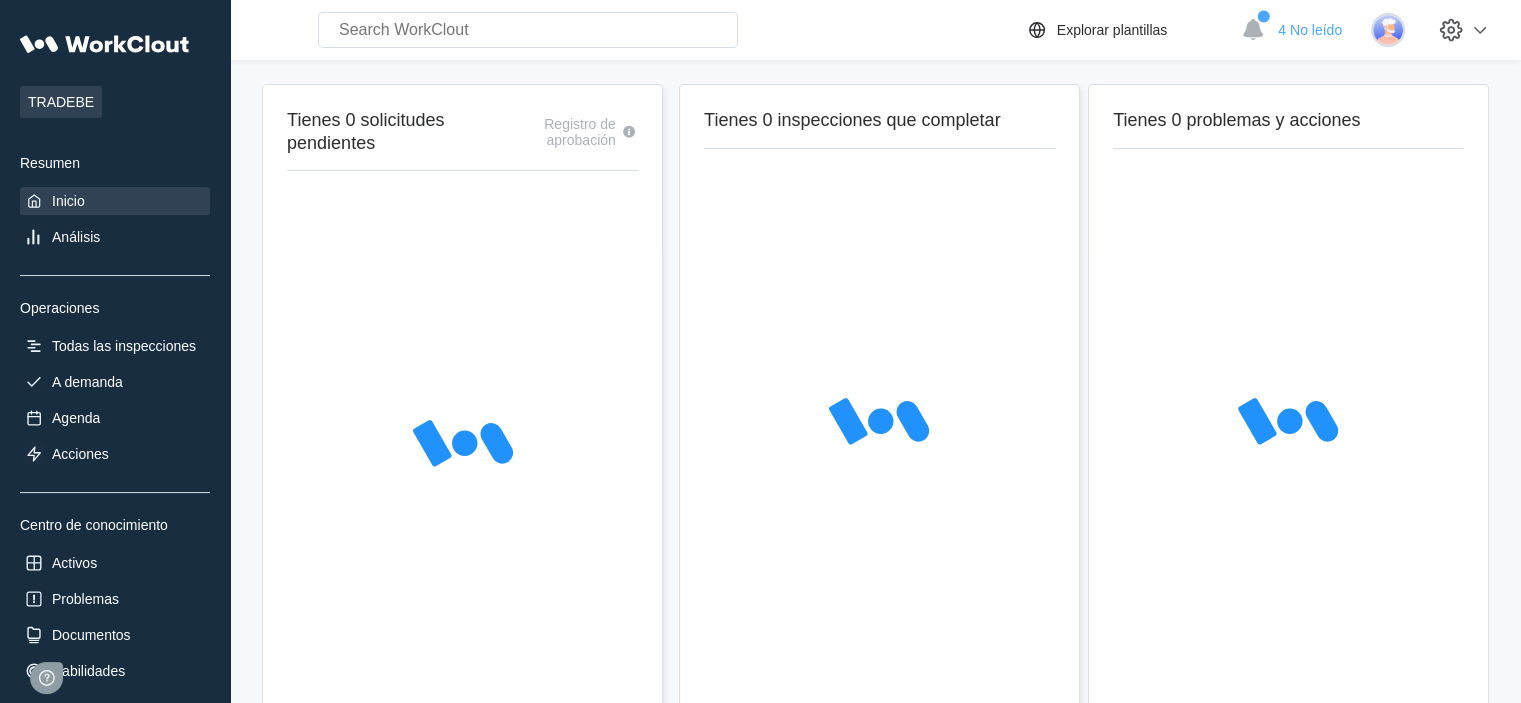 scroll, scrollTop: 0, scrollLeft: 0, axis: both 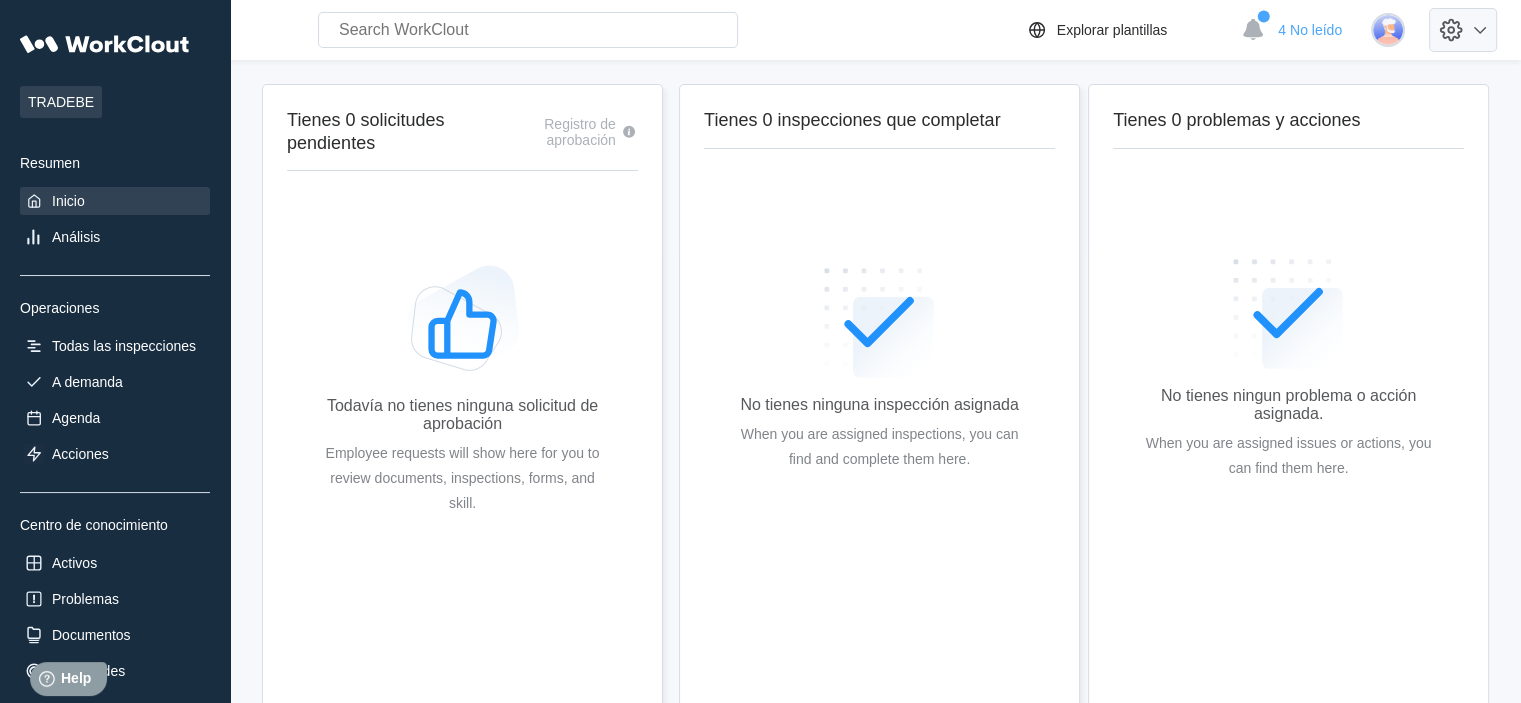 click at bounding box center [1480, 30] 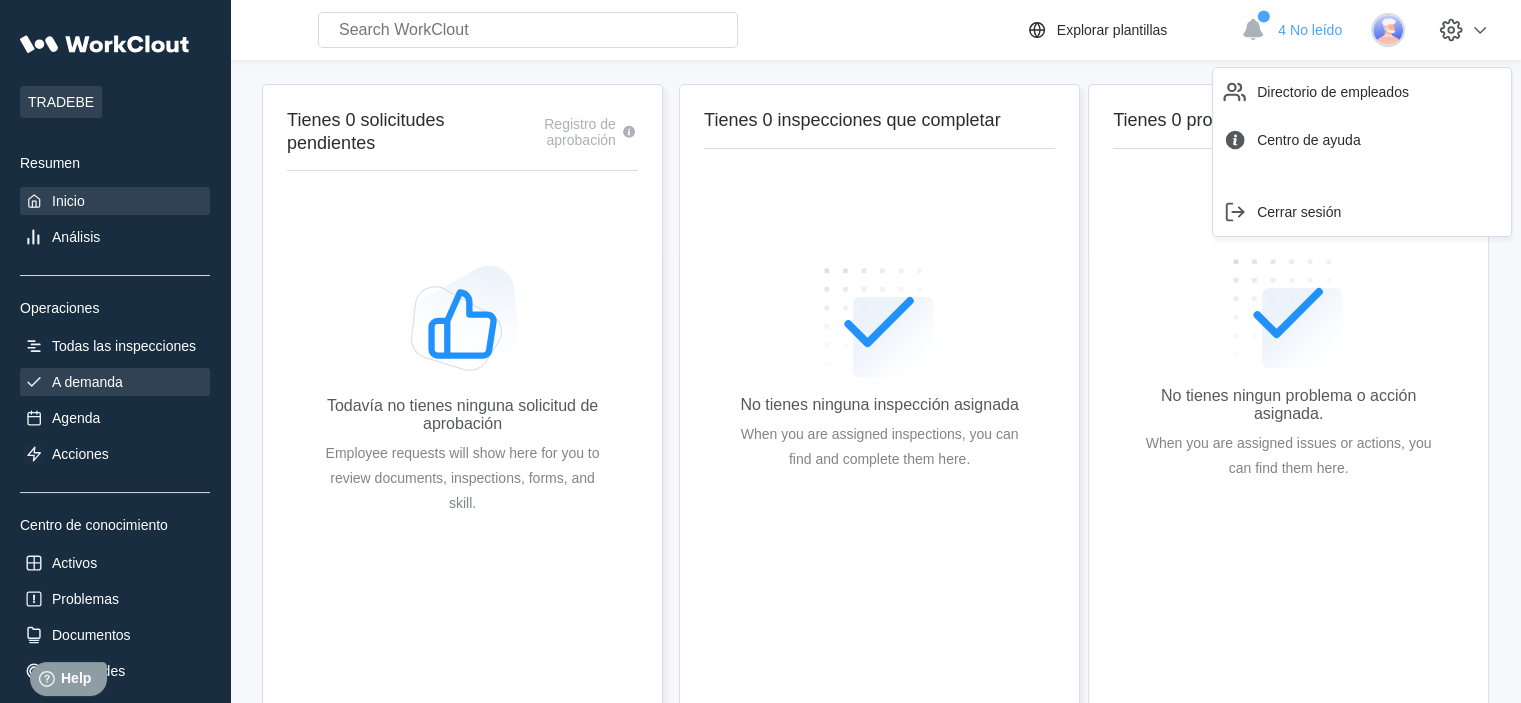 click on "A demanda" at bounding box center [115, 382] 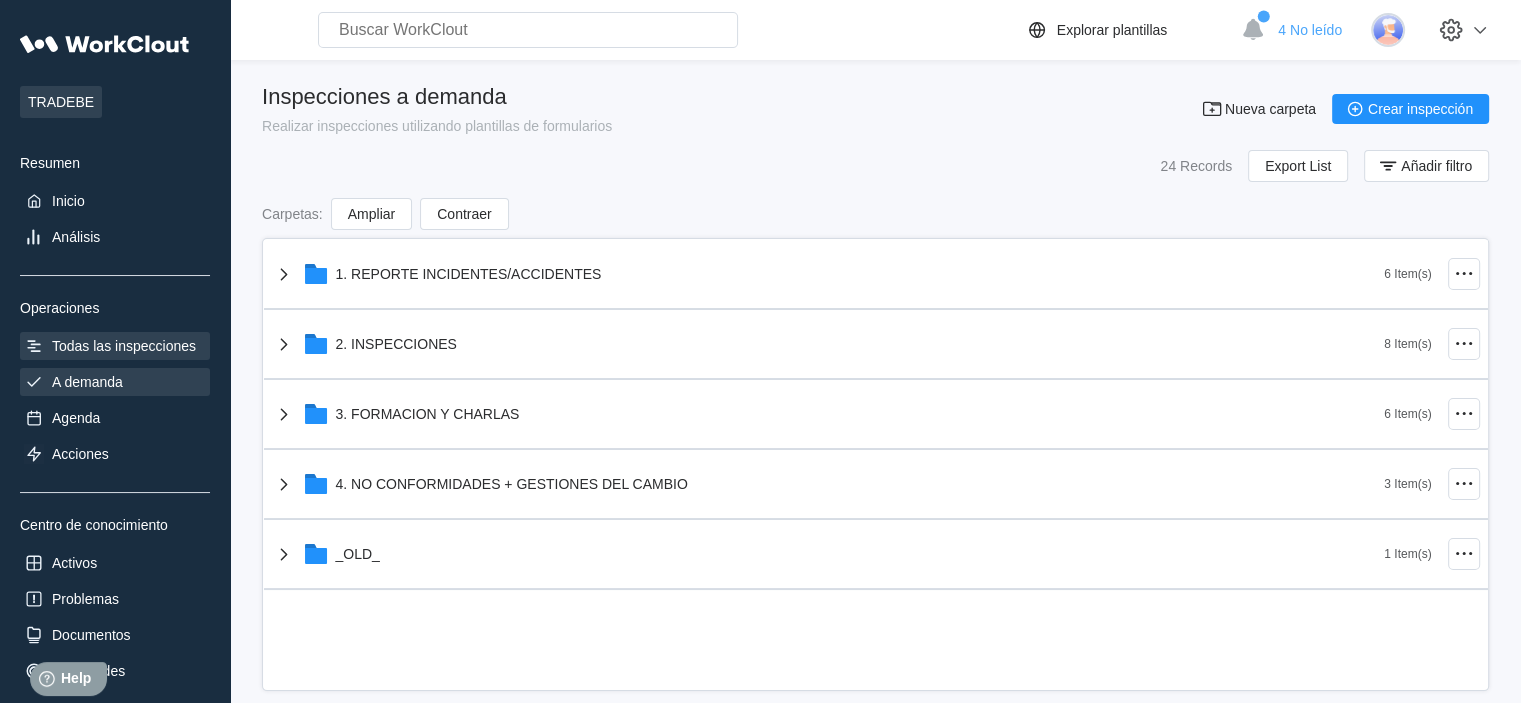 click on "Todas las inspecciones" at bounding box center [124, 346] 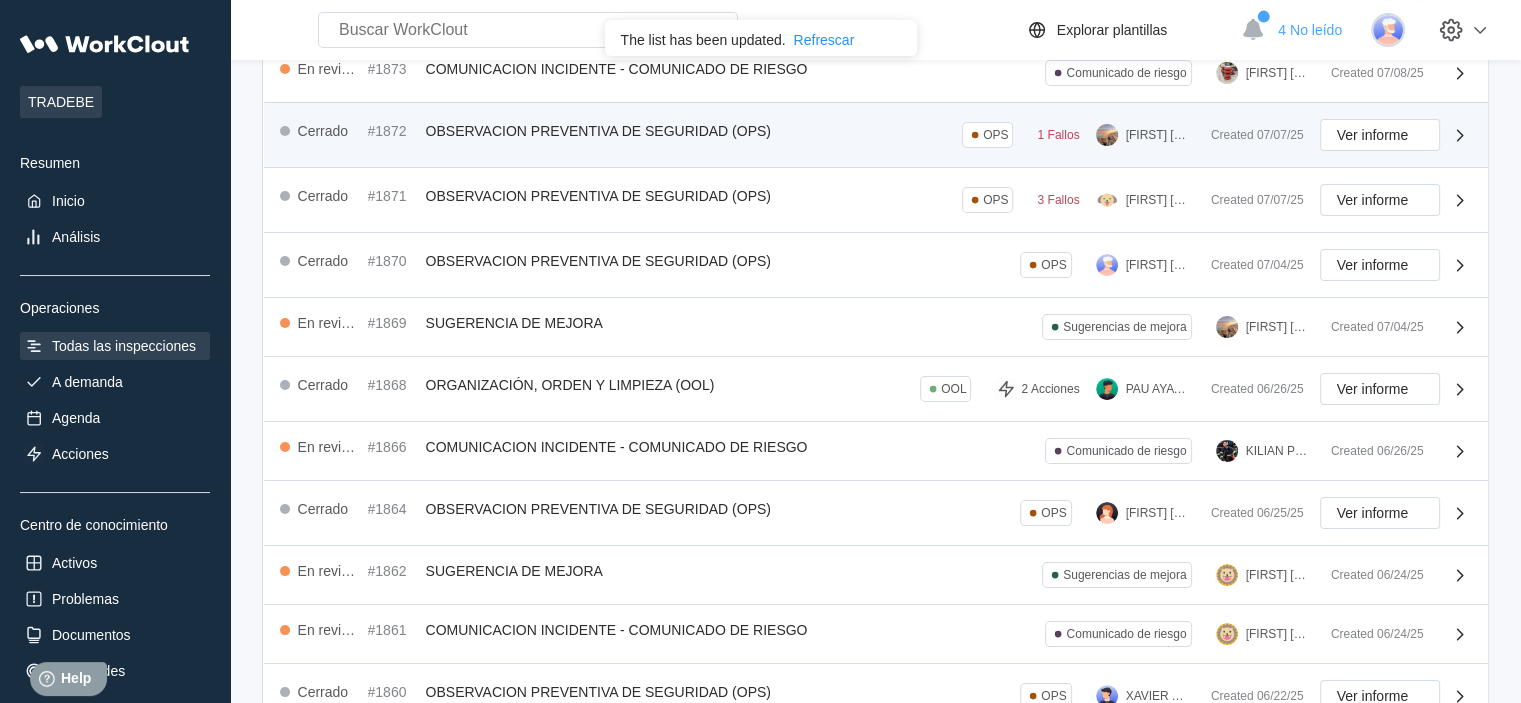 scroll, scrollTop: 200, scrollLeft: 0, axis: vertical 